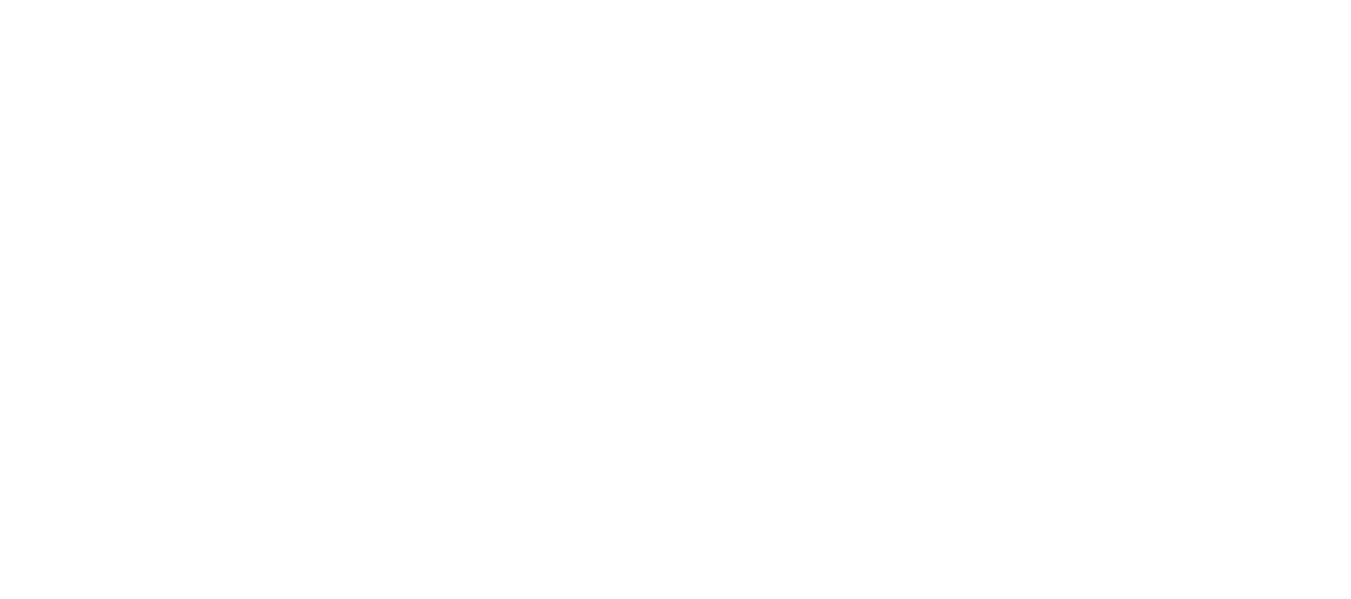 scroll, scrollTop: 0, scrollLeft: 0, axis: both 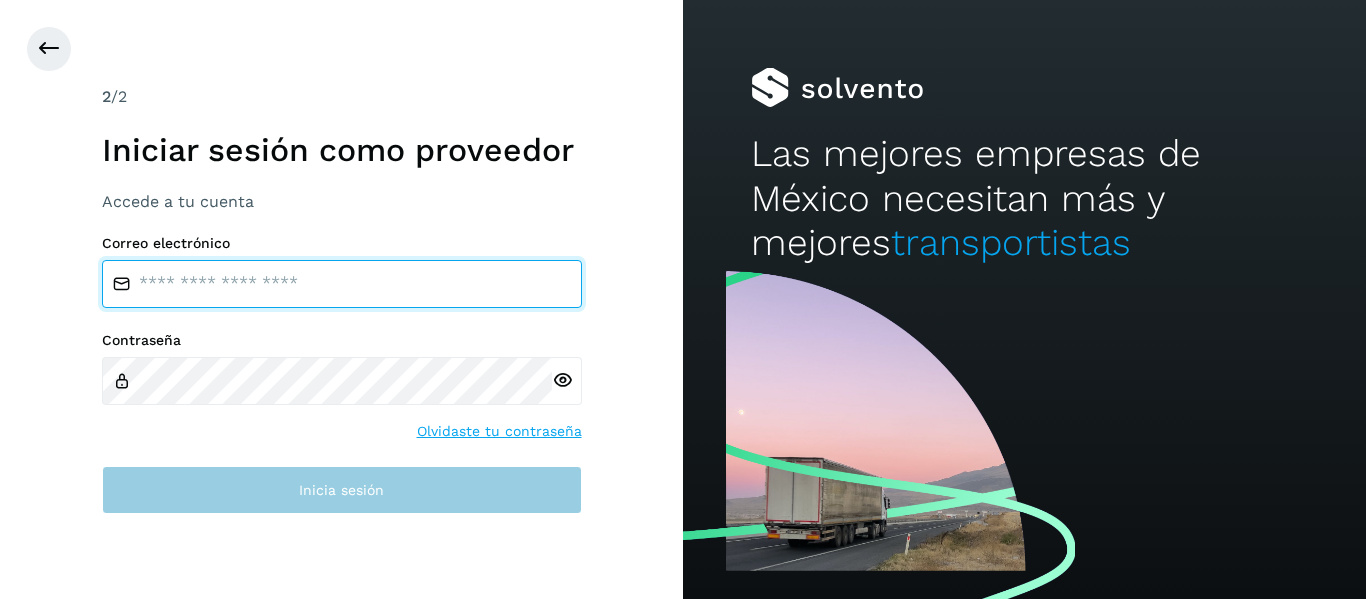 type on "**********" 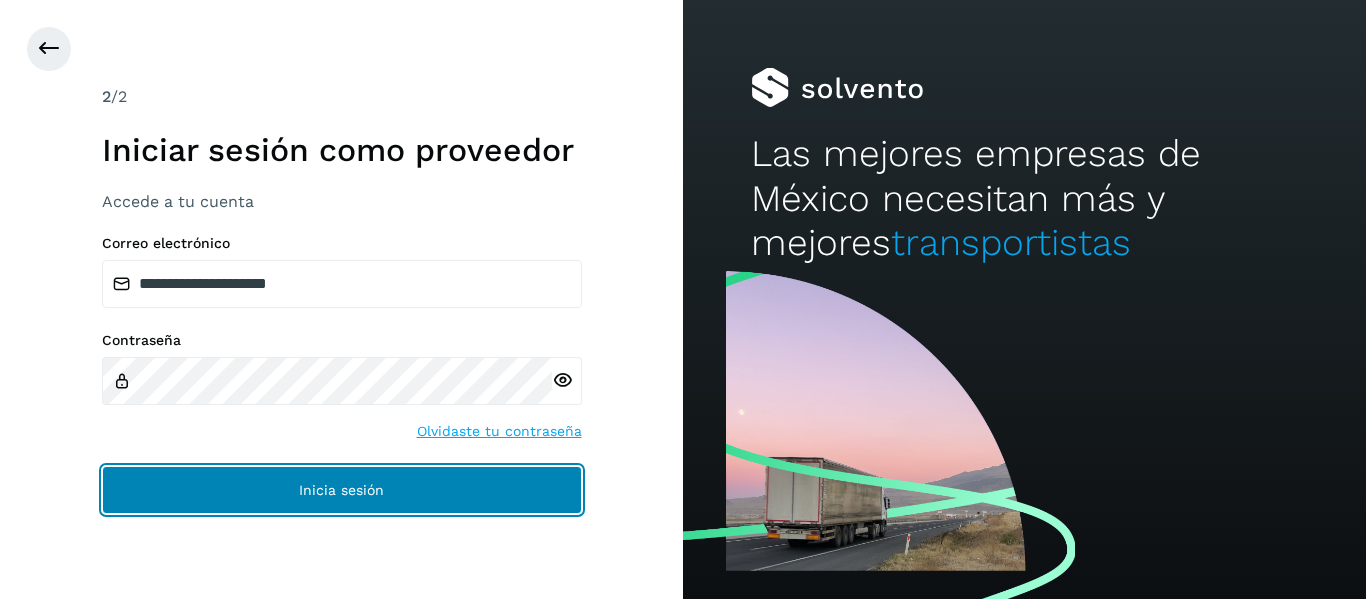 click on "Inicia sesión" 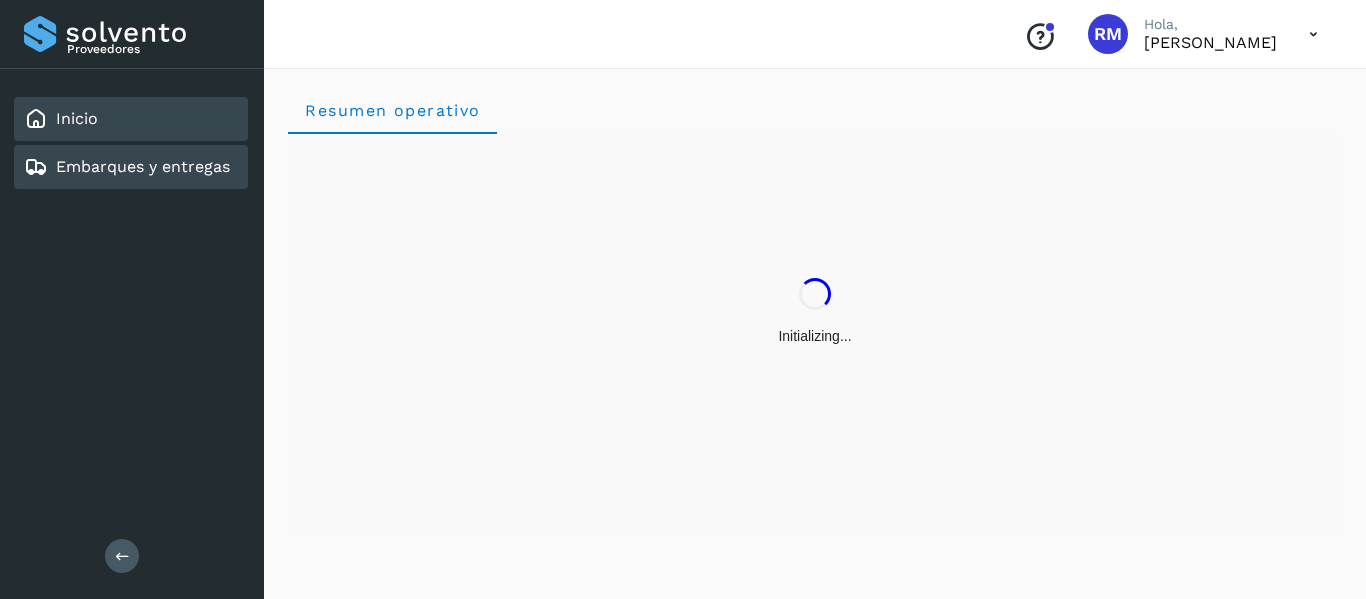 click on "Embarques y entregas" at bounding box center [143, 166] 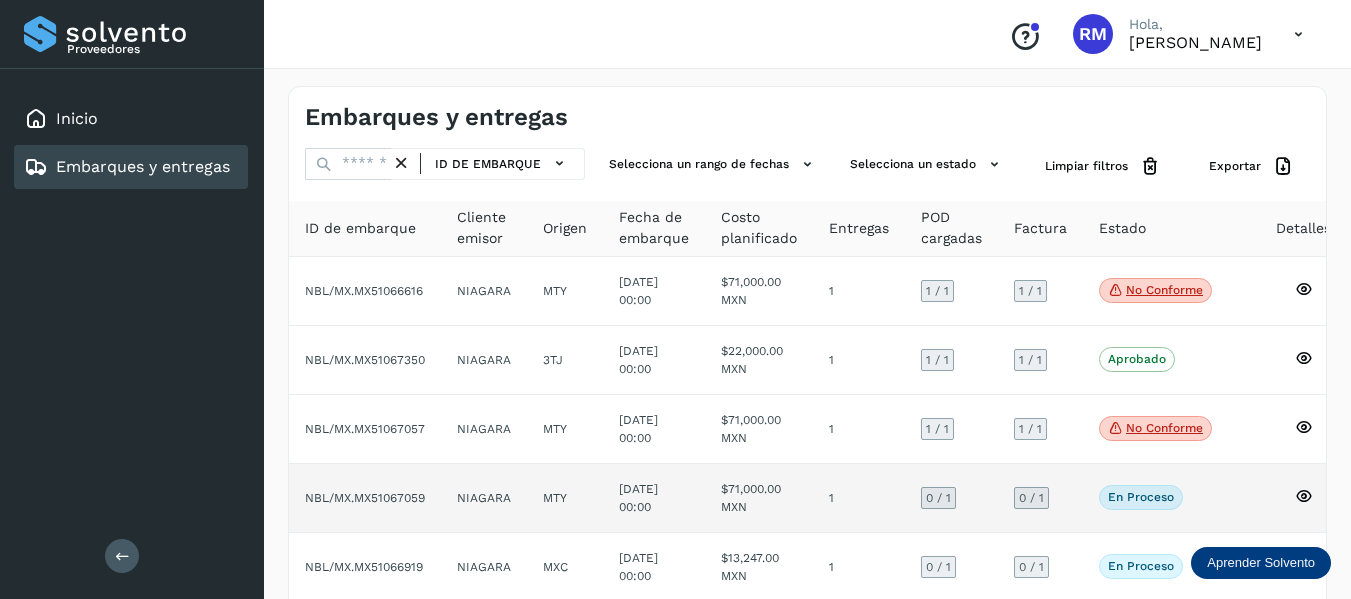 click on "NBL/MX.MX51067059" 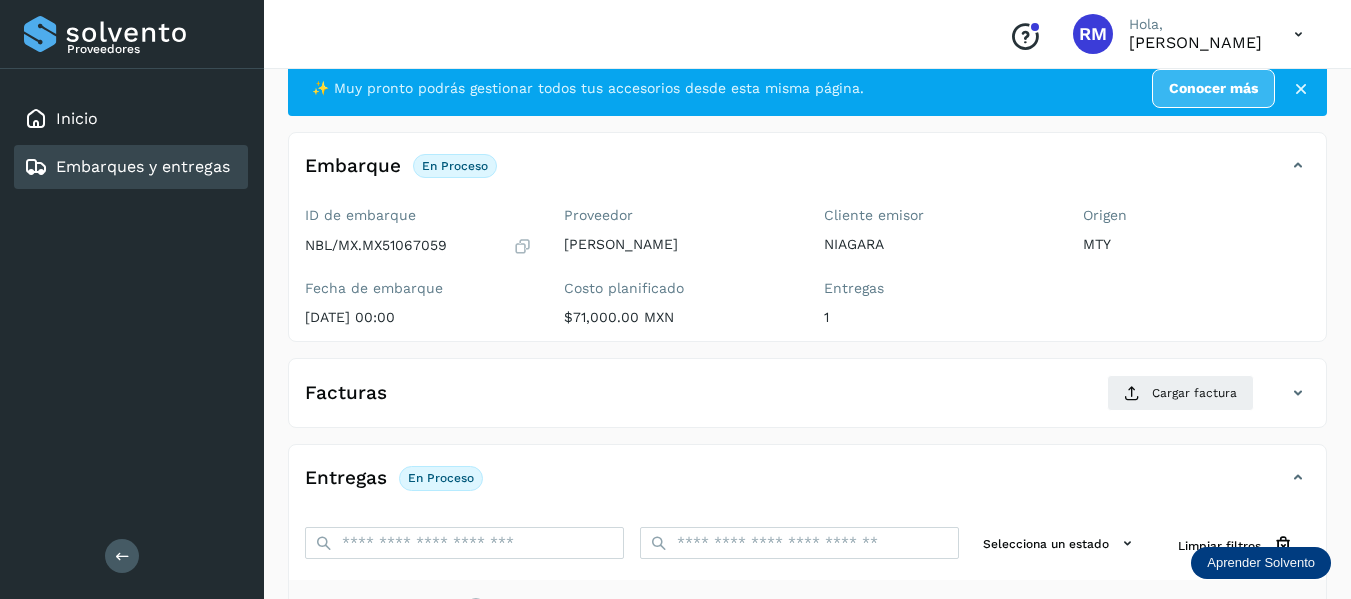 scroll, scrollTop: 100, scrollLeft: 0, axis: vertical 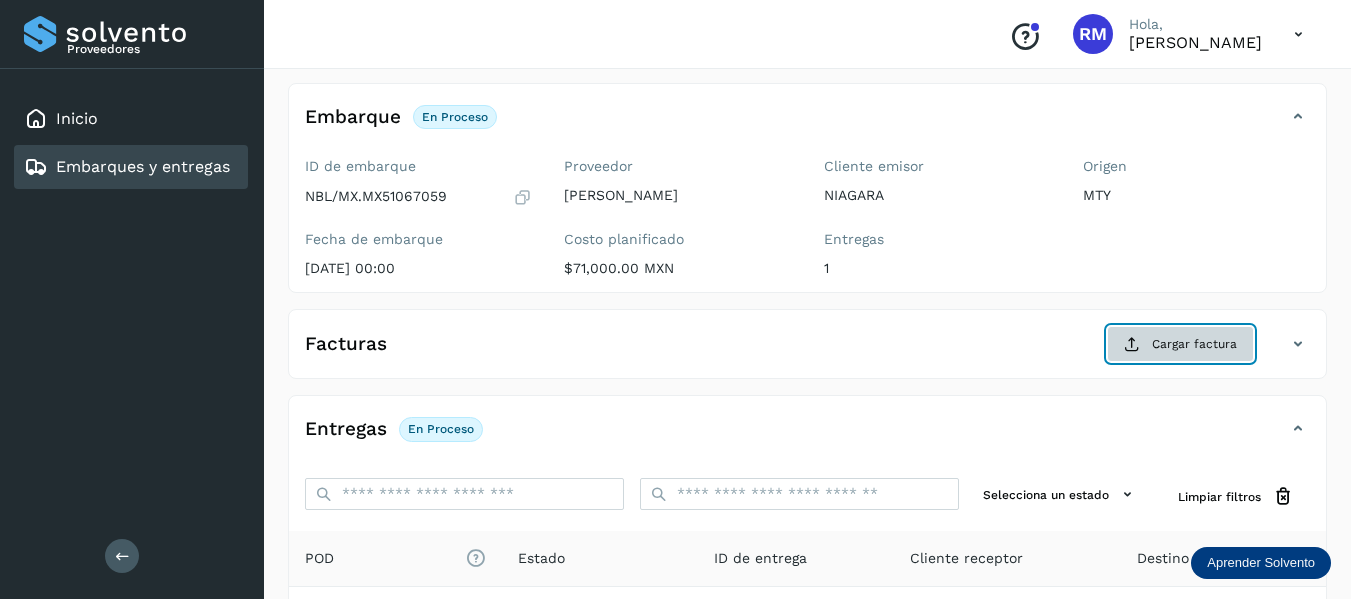 click on "Cargar factura" 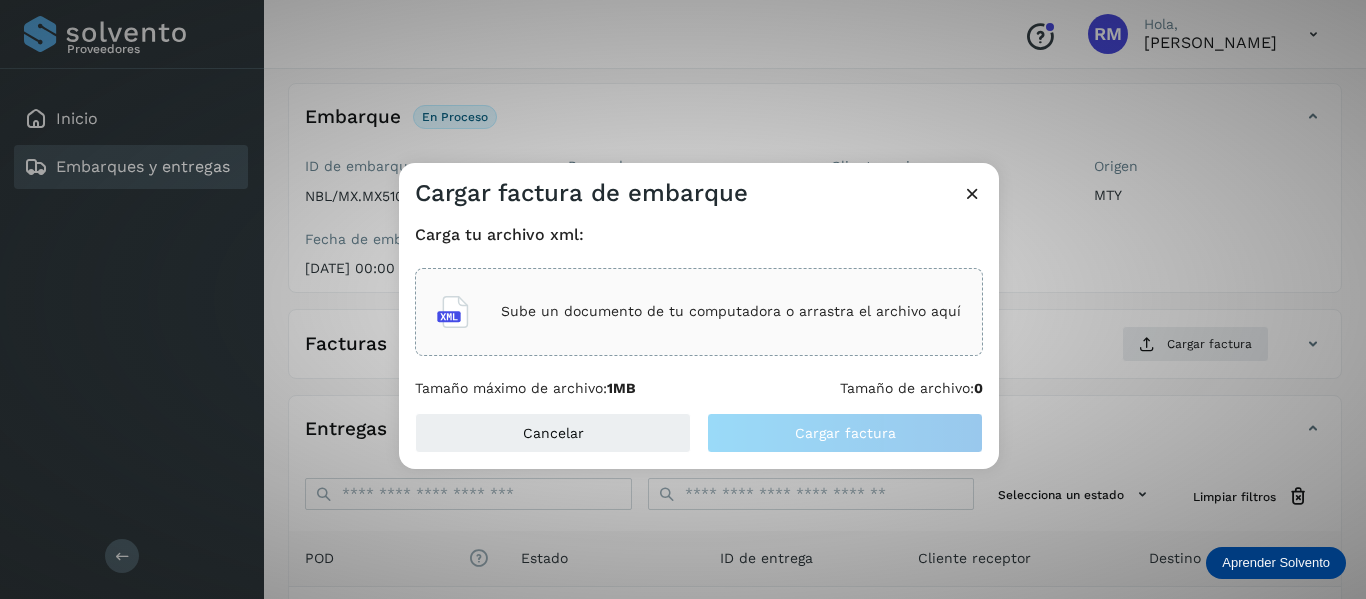 click on "Sube un documento de tu computadora o arrastra el archivo aquí" 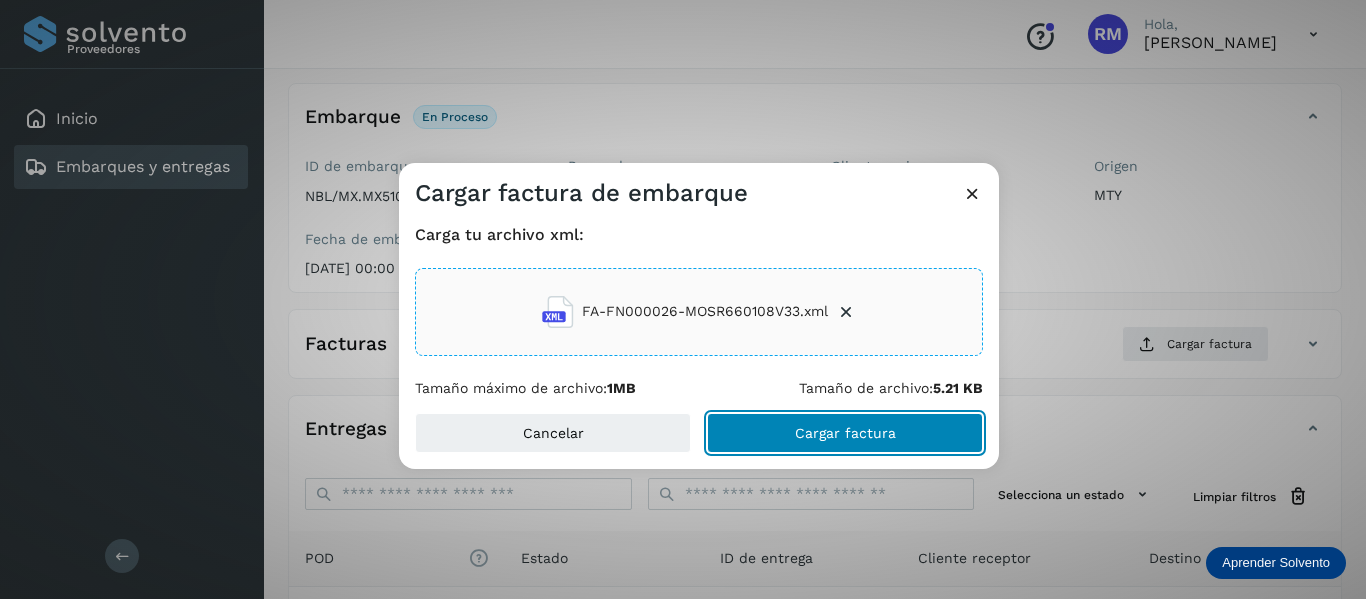 click on "Cargar factura" 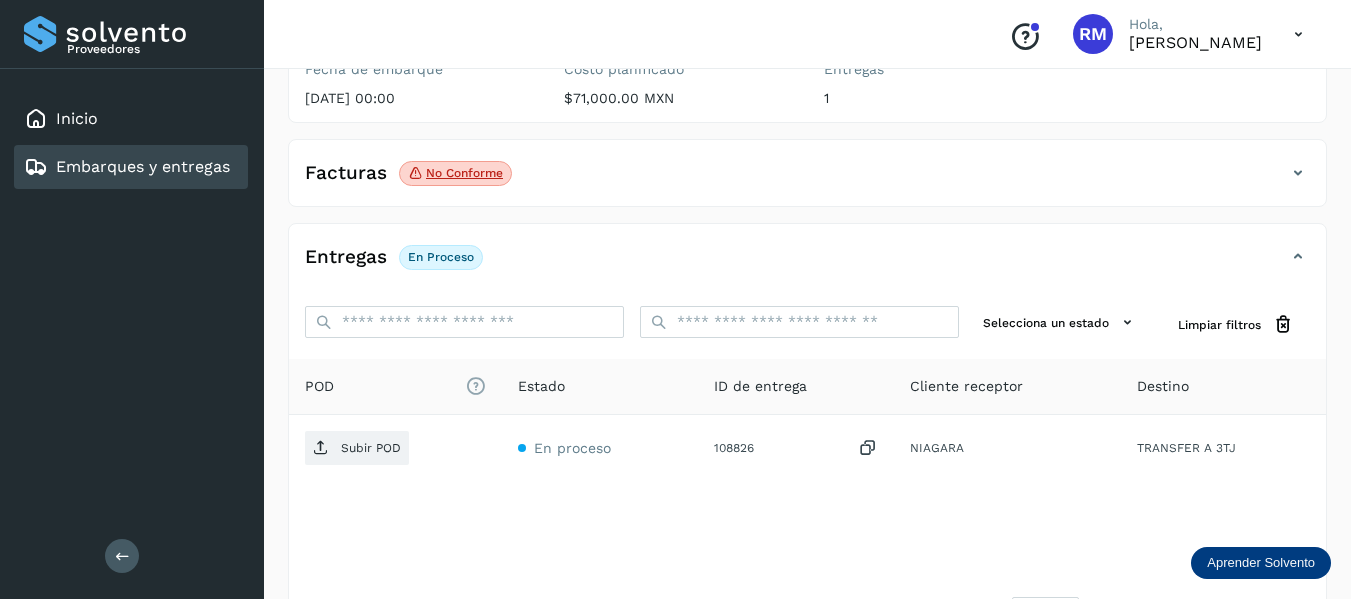 scroll, scrollTop: 300, scrollLeft: 0, axis: vertical 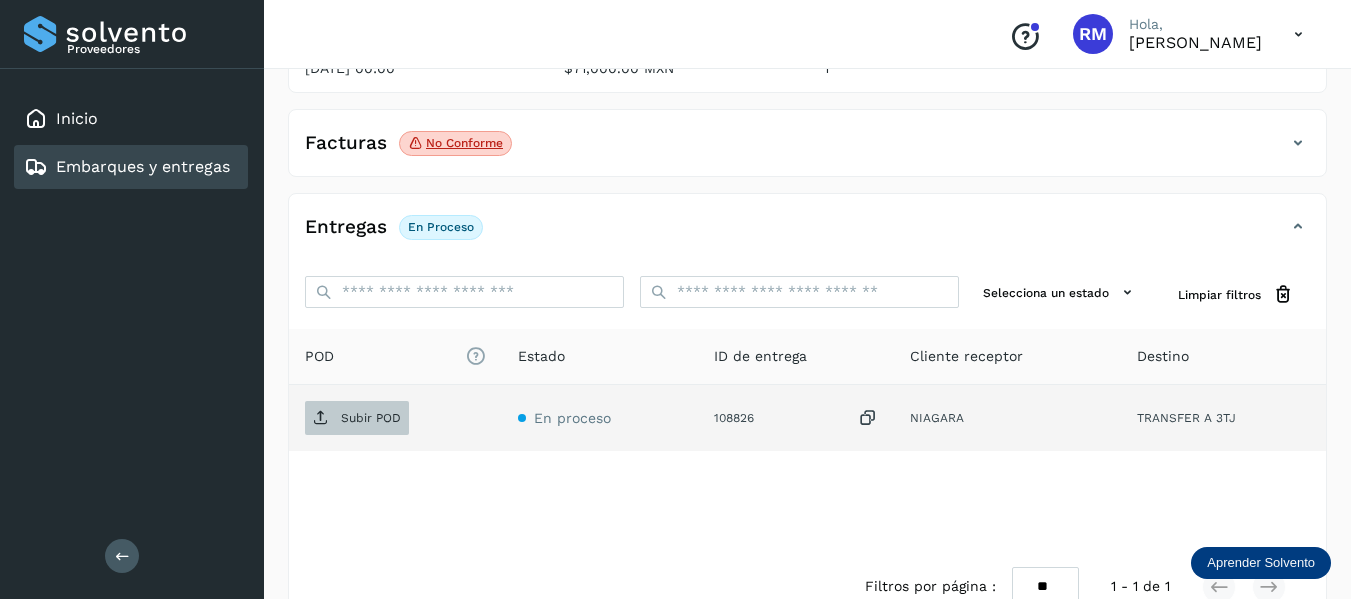 click on "Subir POD" at bounding box center (371, 418) 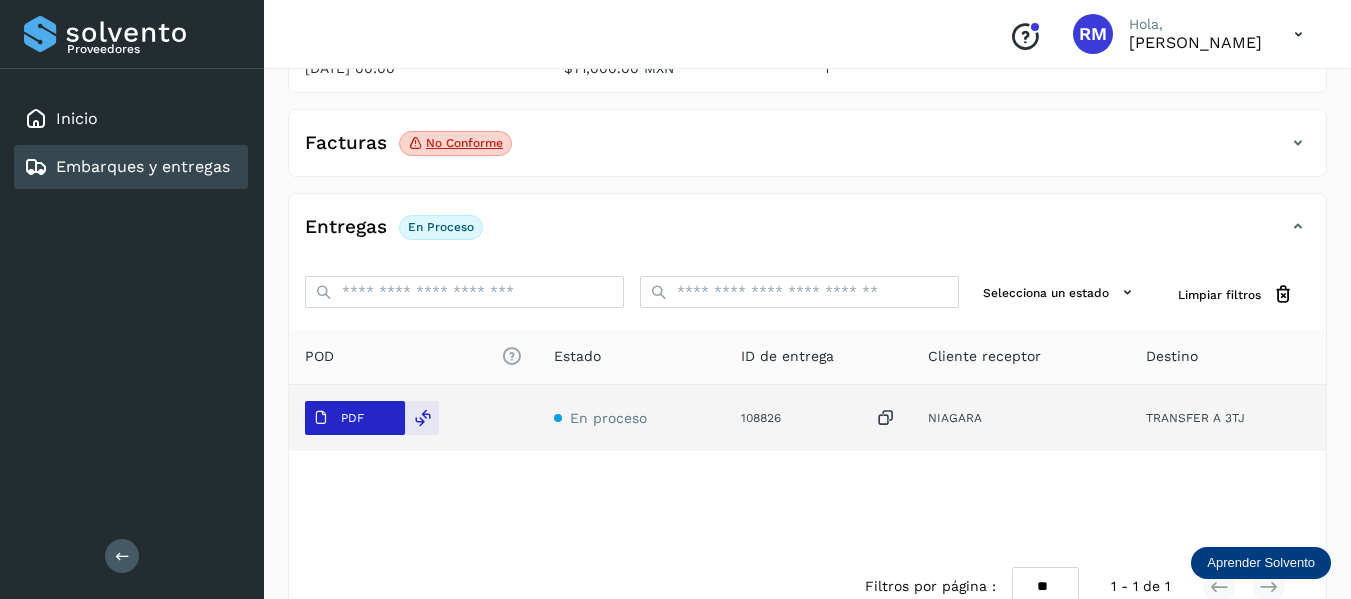 click on "PDF" at bounding box center [355, 418] 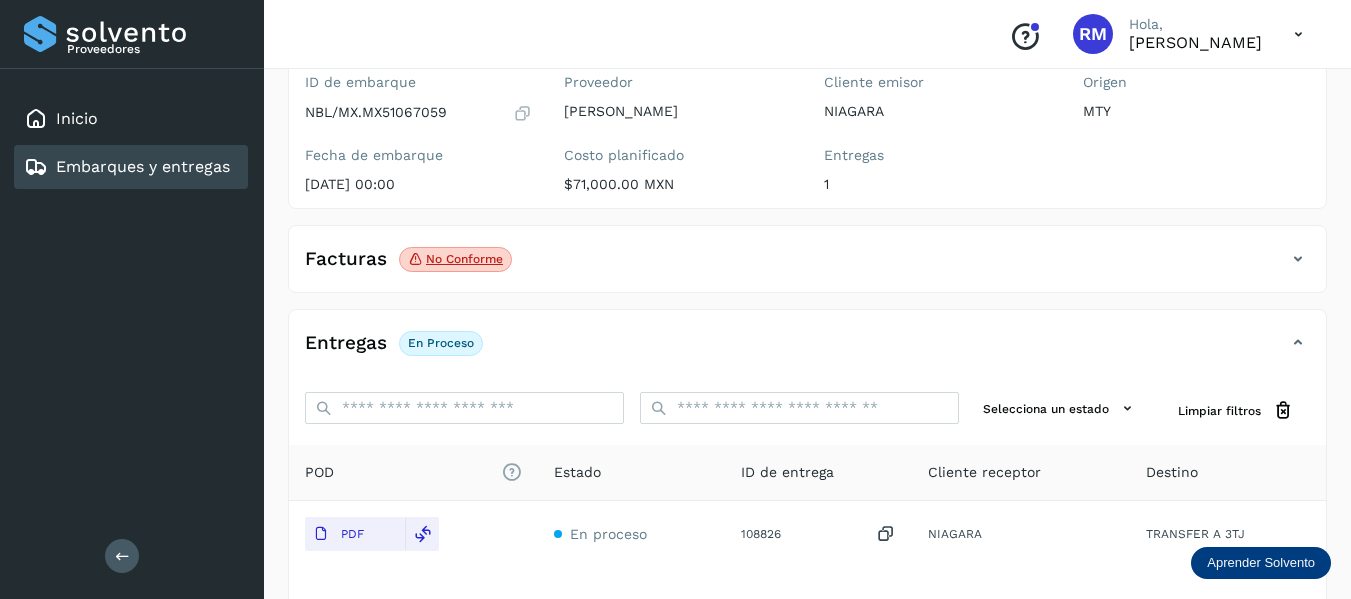 scroll, scrollTop: 200, scrollLeft: 0, axis: vertical 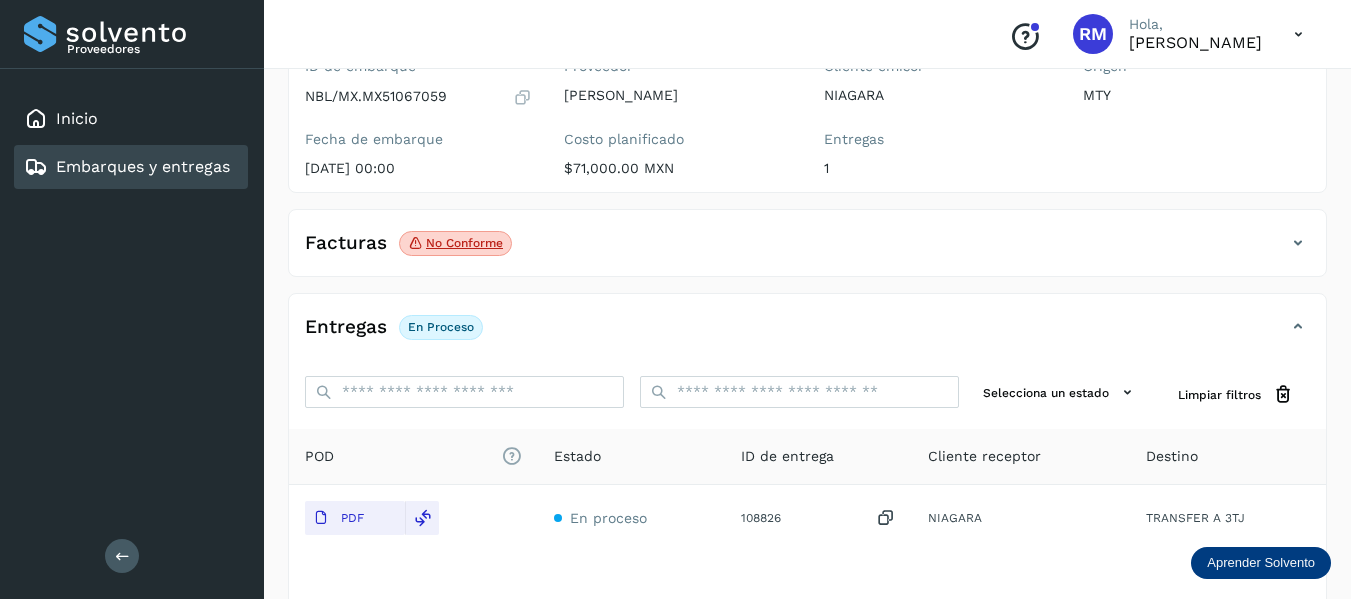 click on "Embarques y entregas" at bounding box center [143, 166] 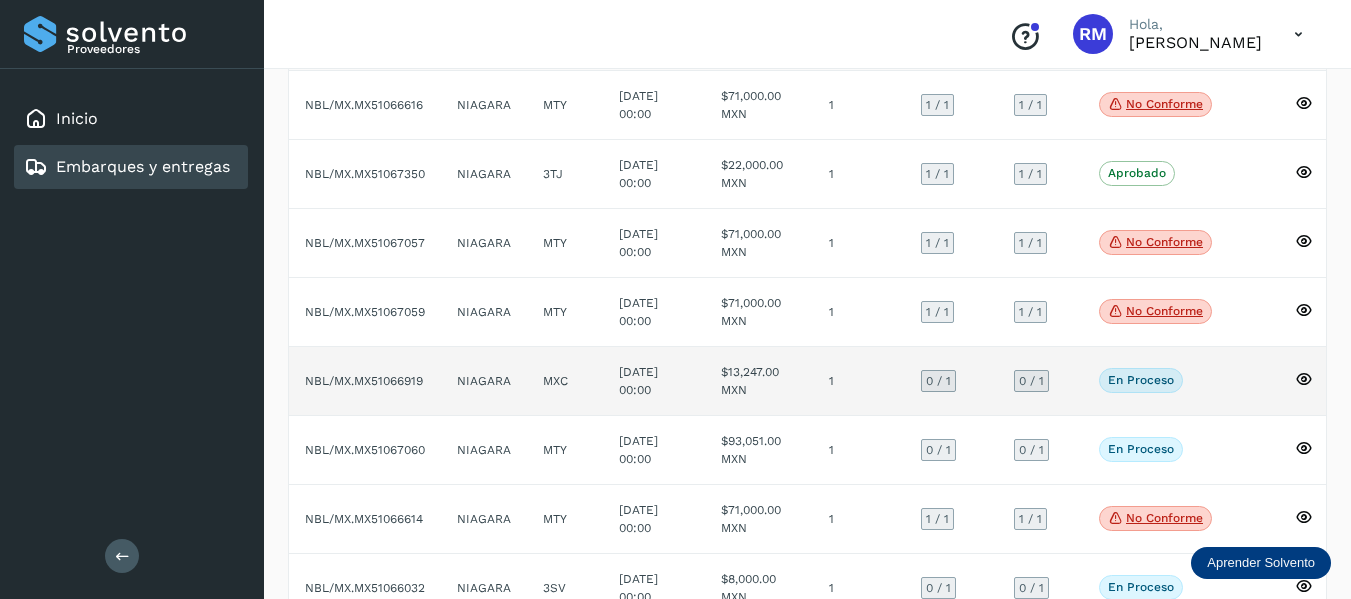 scroll, scrollTop: 0, scrollLeft: 0, axis: both 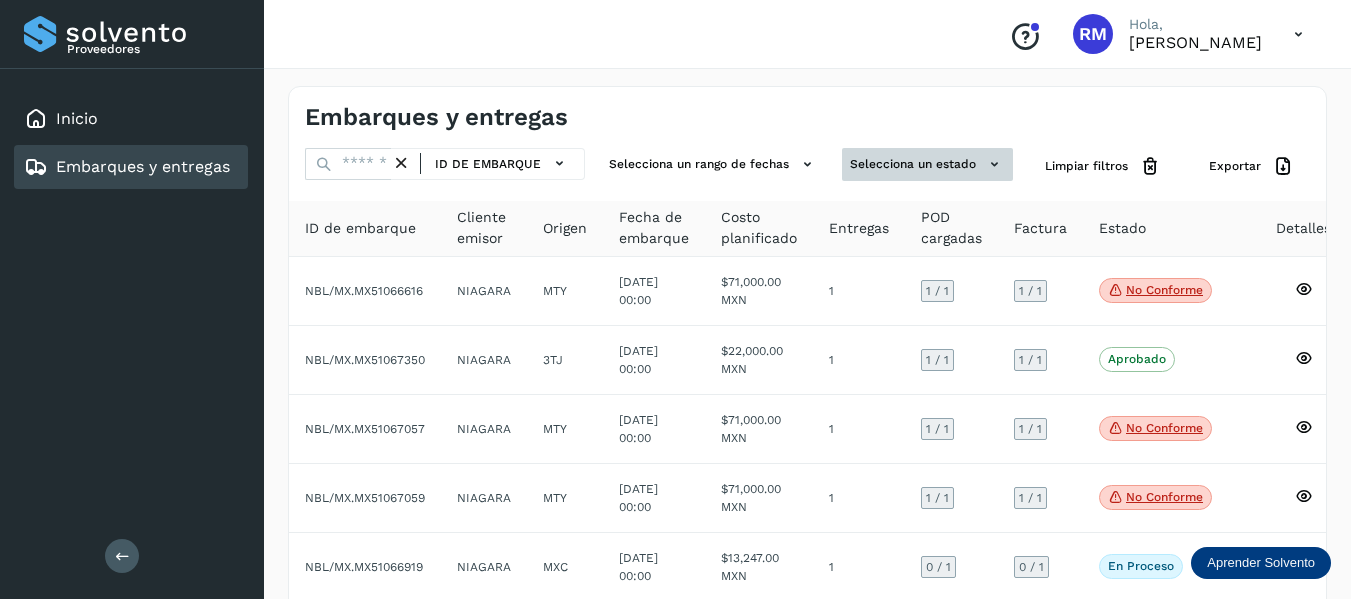 click on "Selecciona un estado" at bounding box center (927, 164) 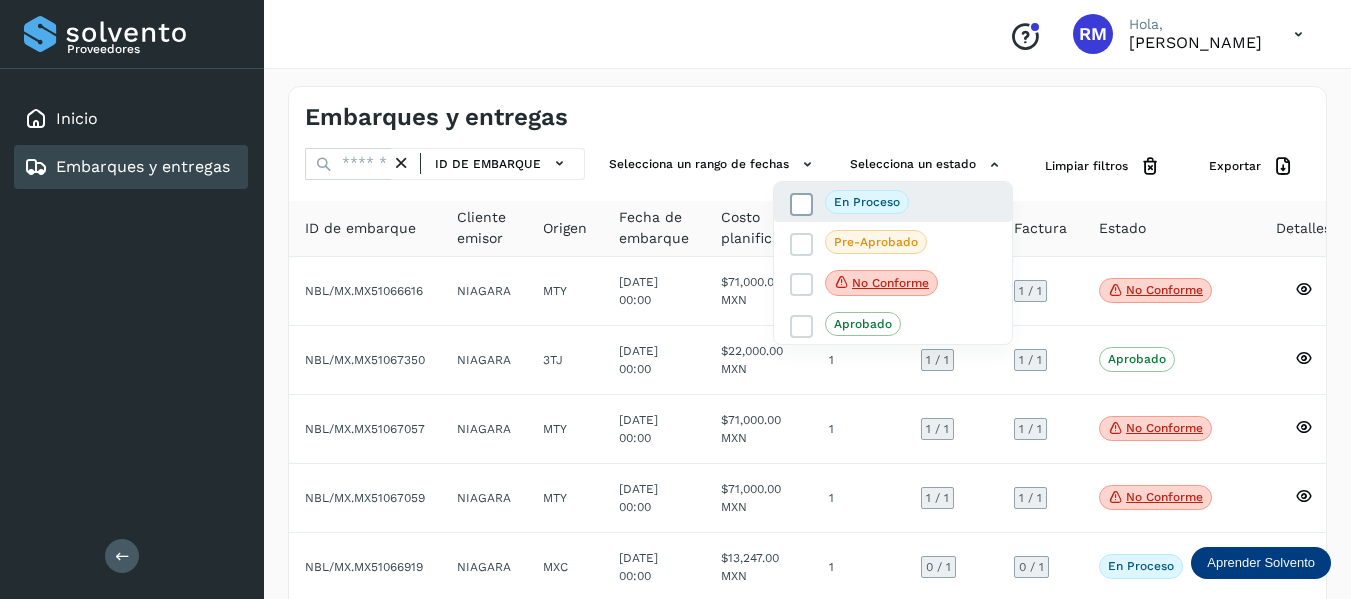 click at bounding box center (802, 204) 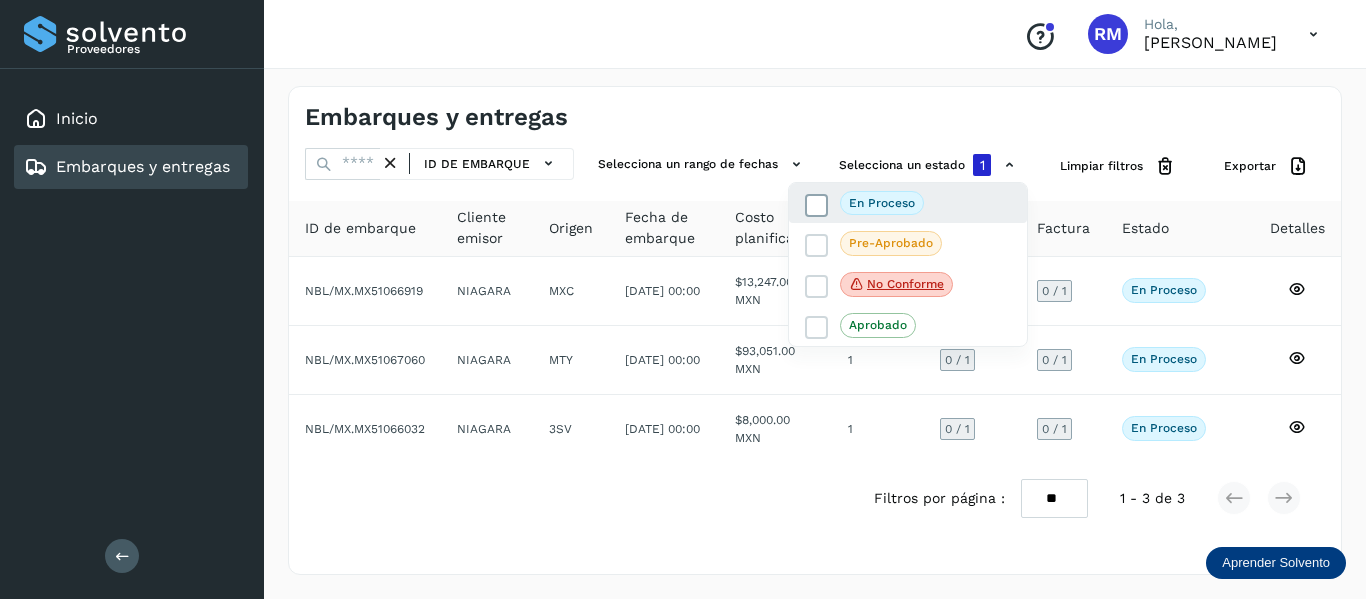 click at bounding box center (817, 205) 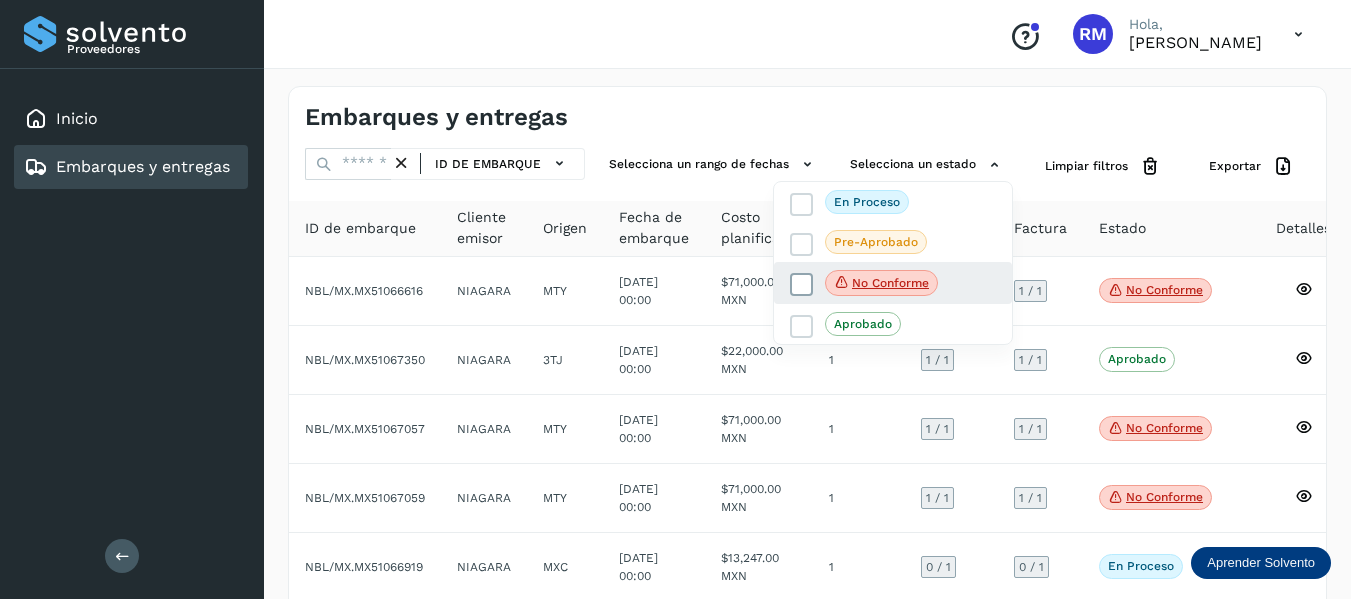 click at bounding box center [802, 285] 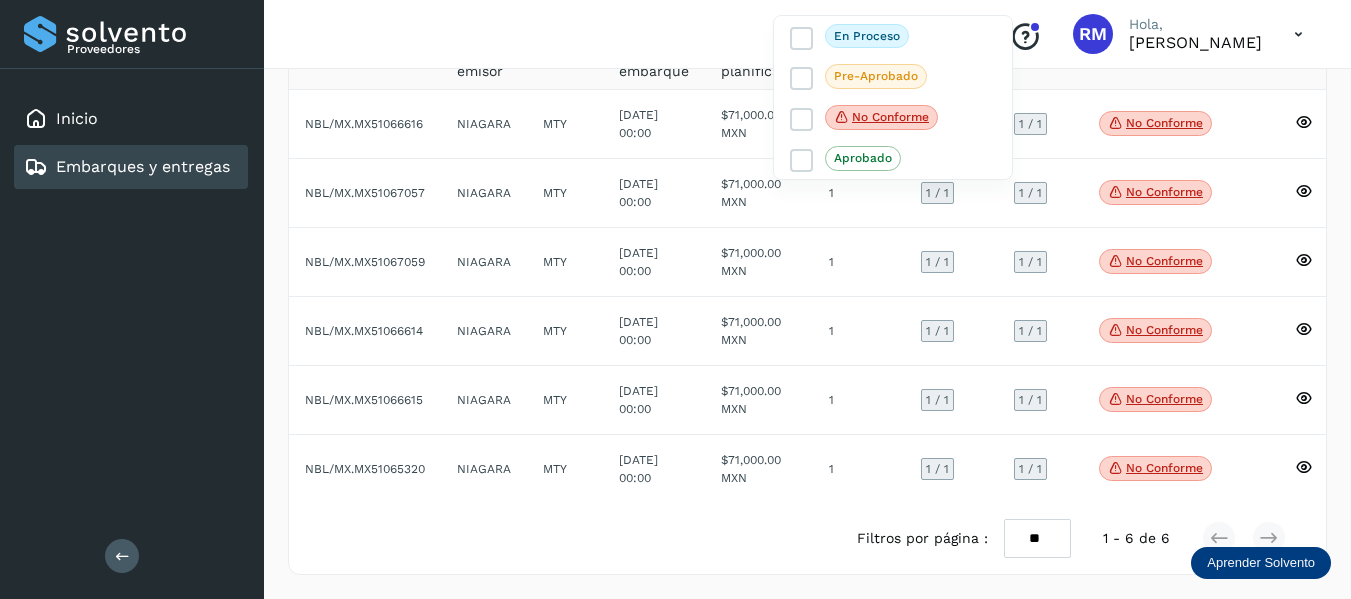 scroll, scrollTop: 82, scrollLeft: 0, axis: vertical 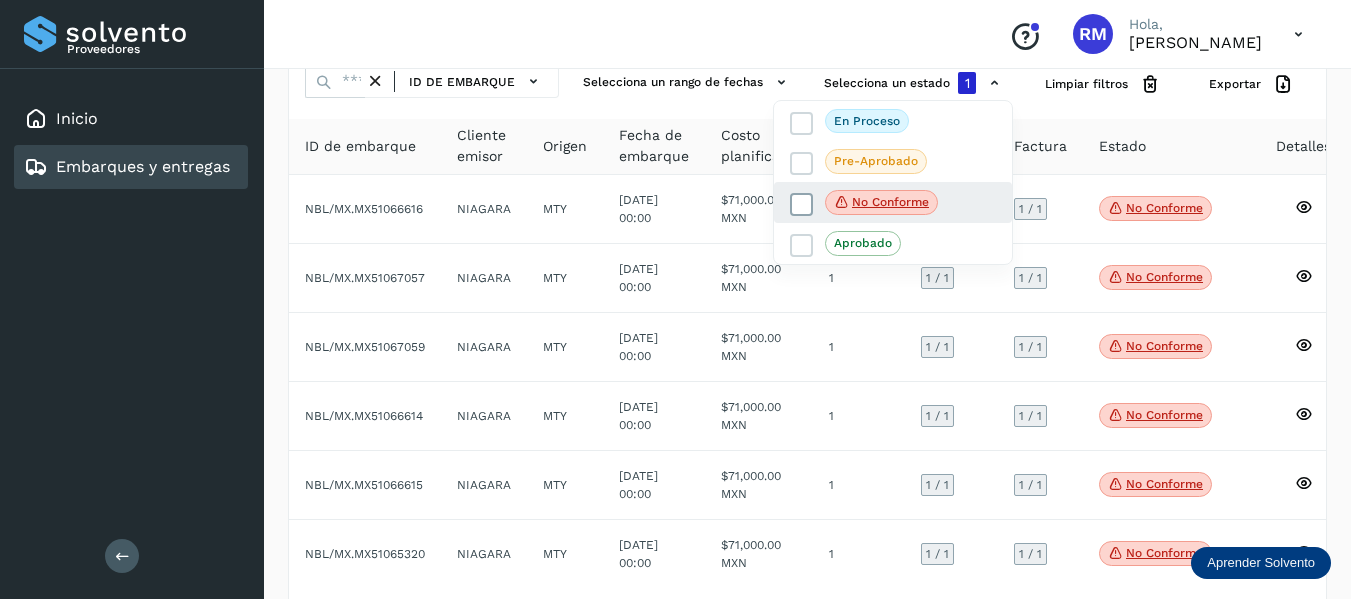 click on "No conforme" at bounding box center (864, 203) 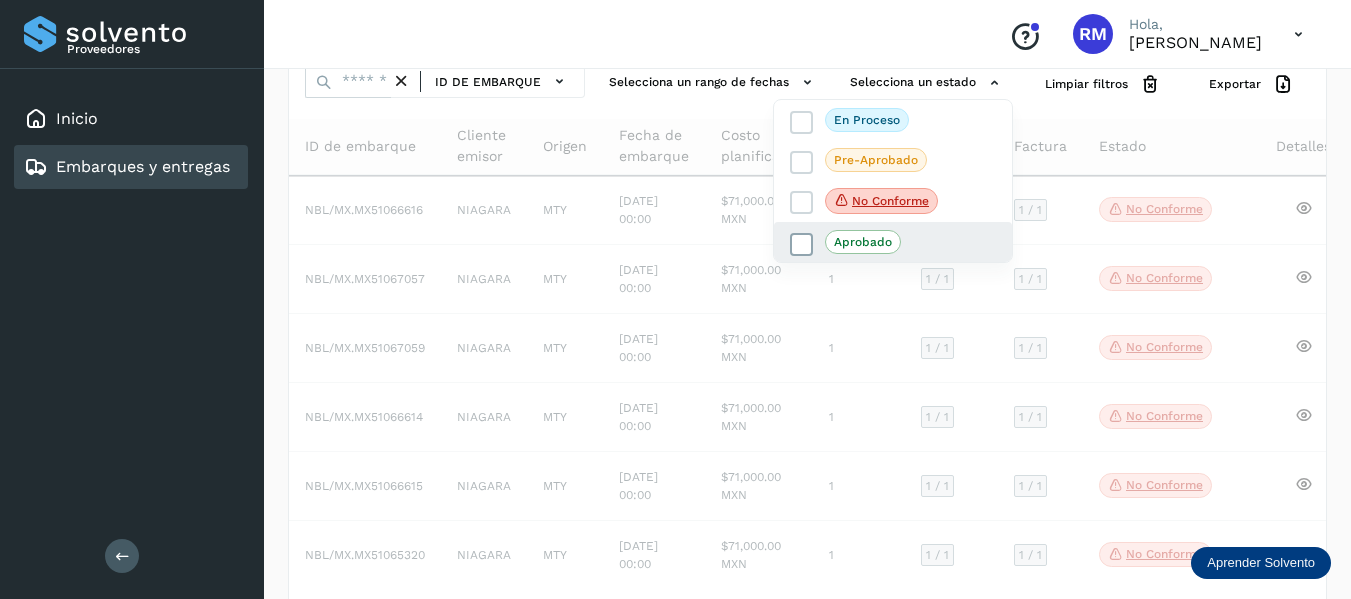 click at bounding box center (801, 244) 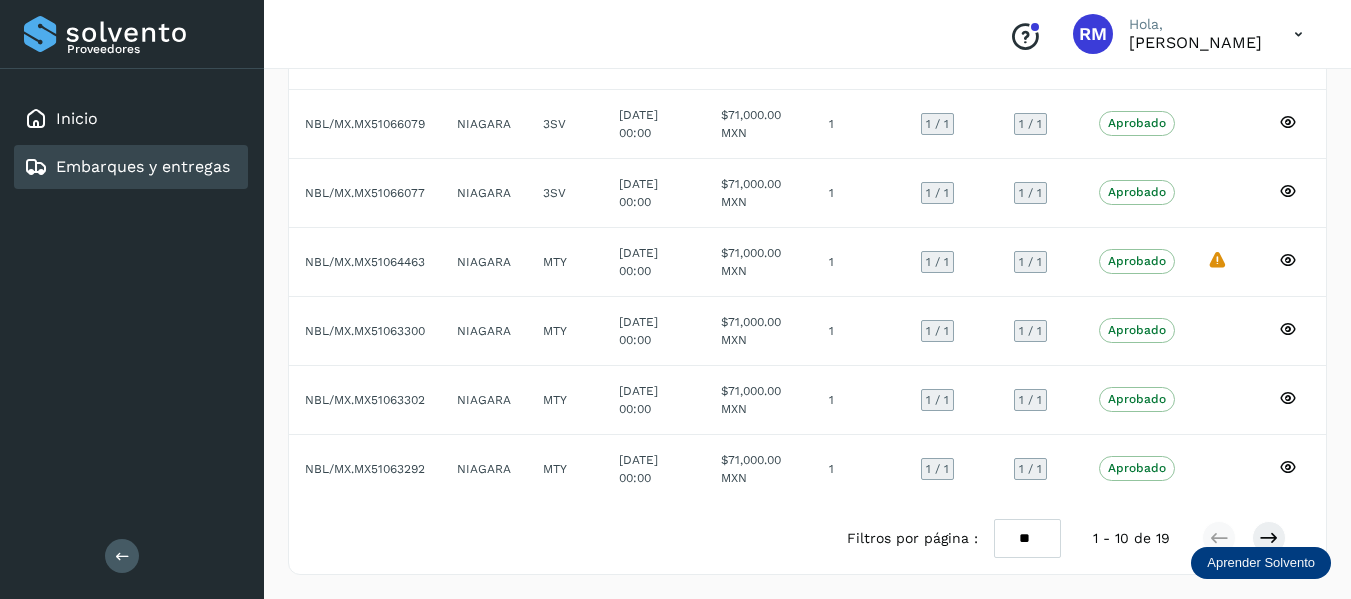 scroll, scrollTop: 458, scrollLeft: 0, axis: vertical 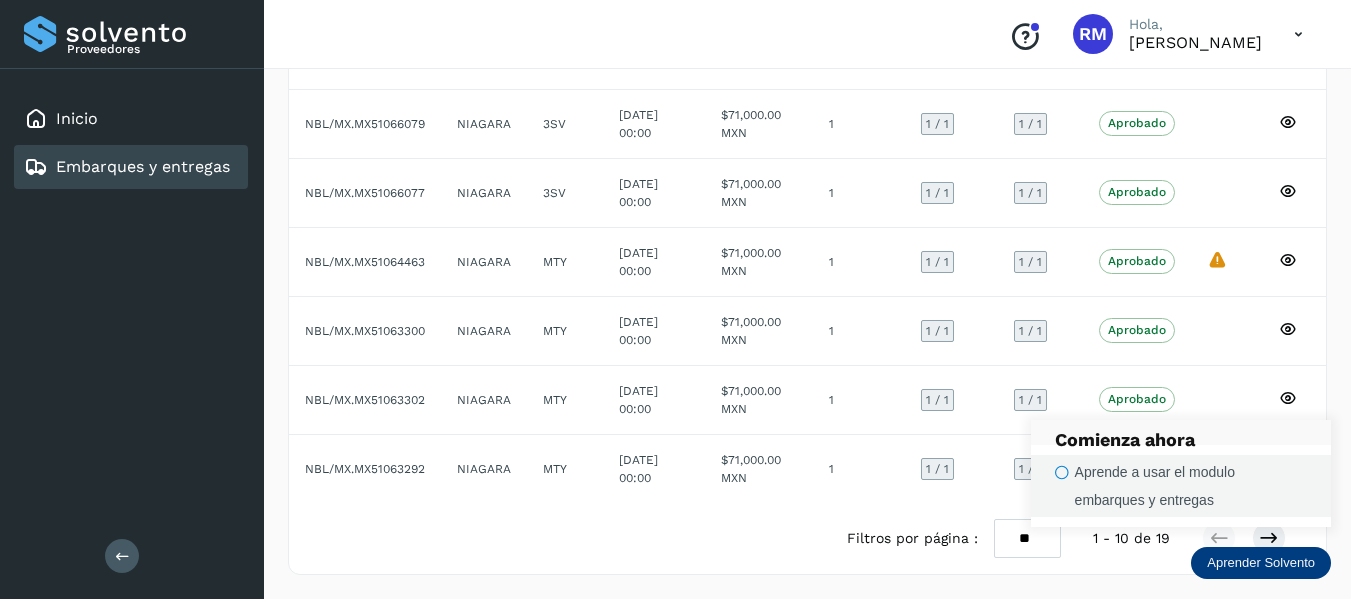 click 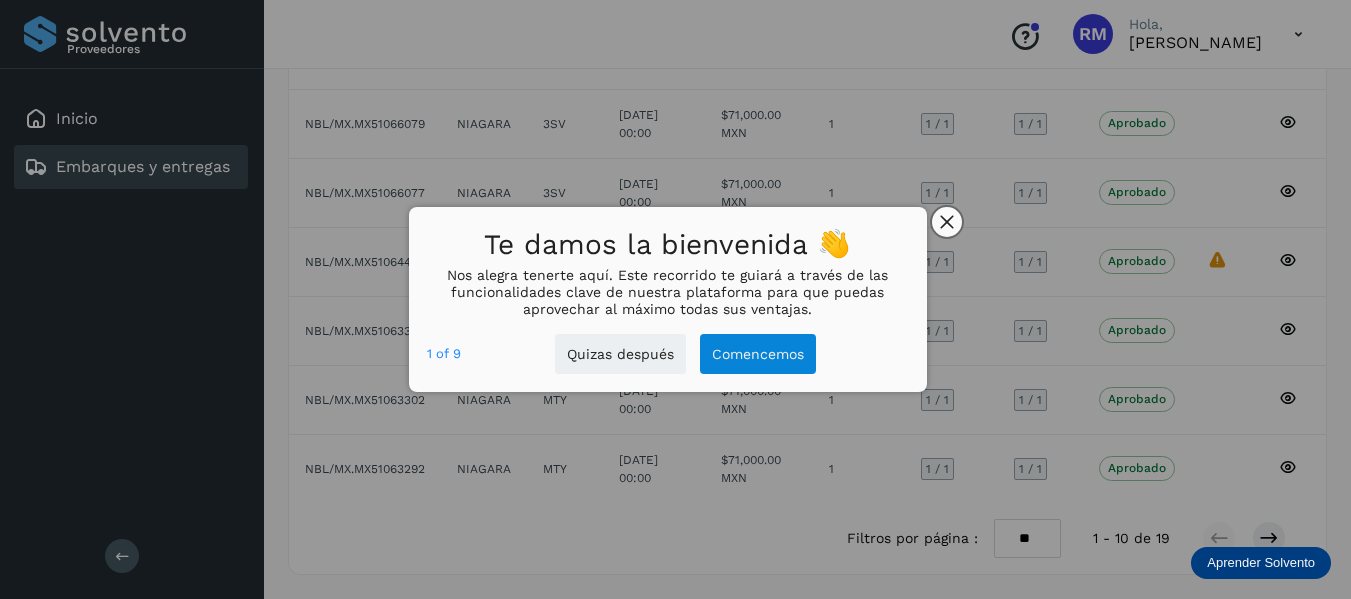 click 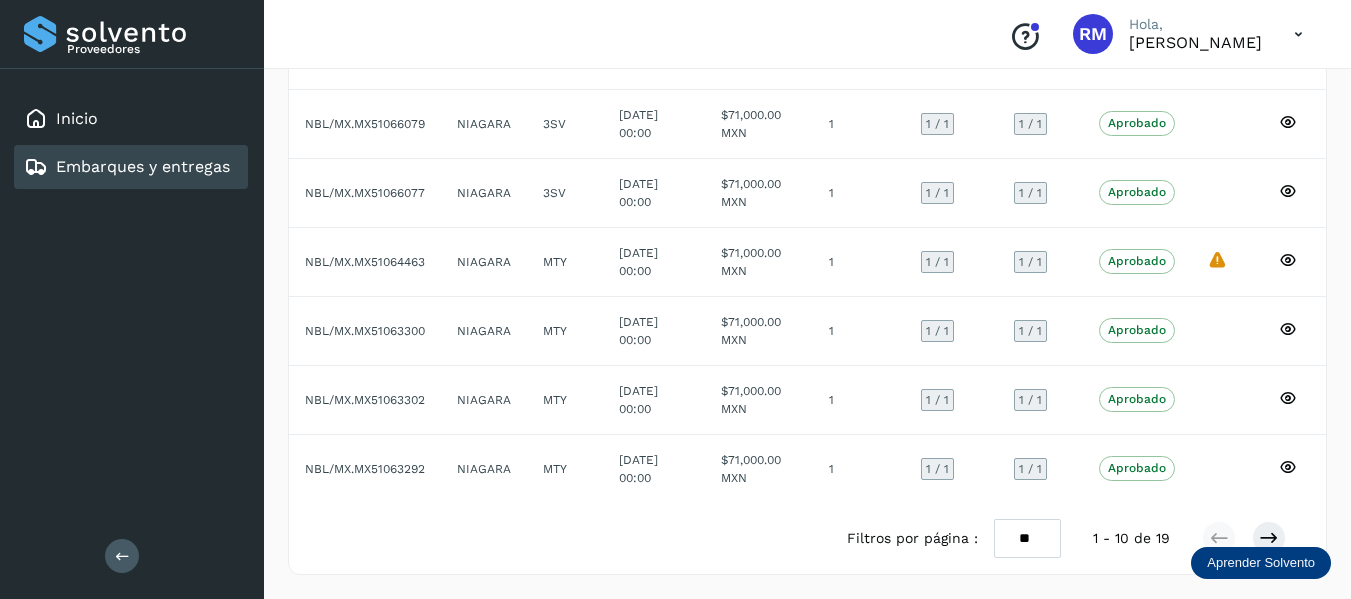 click at bounding box center [675, 299] 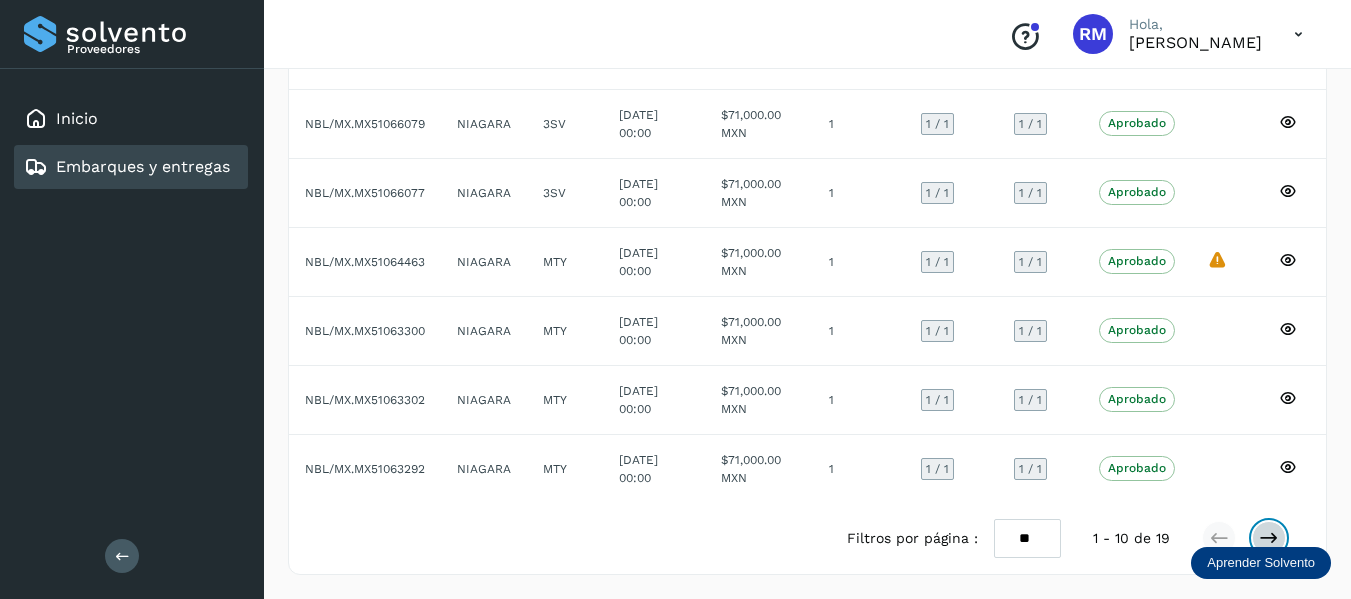 click at bounding box center [1269, 538] 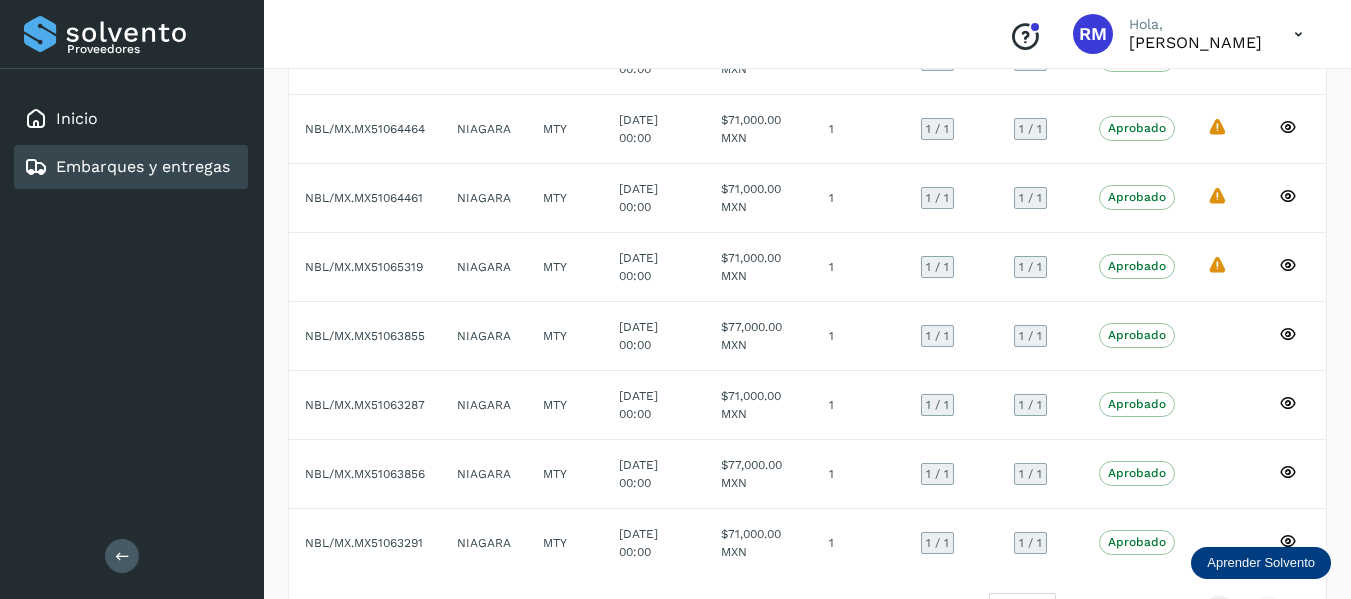 scroll, scrollTop: 389, scrollLeft: 0, axis: vertical 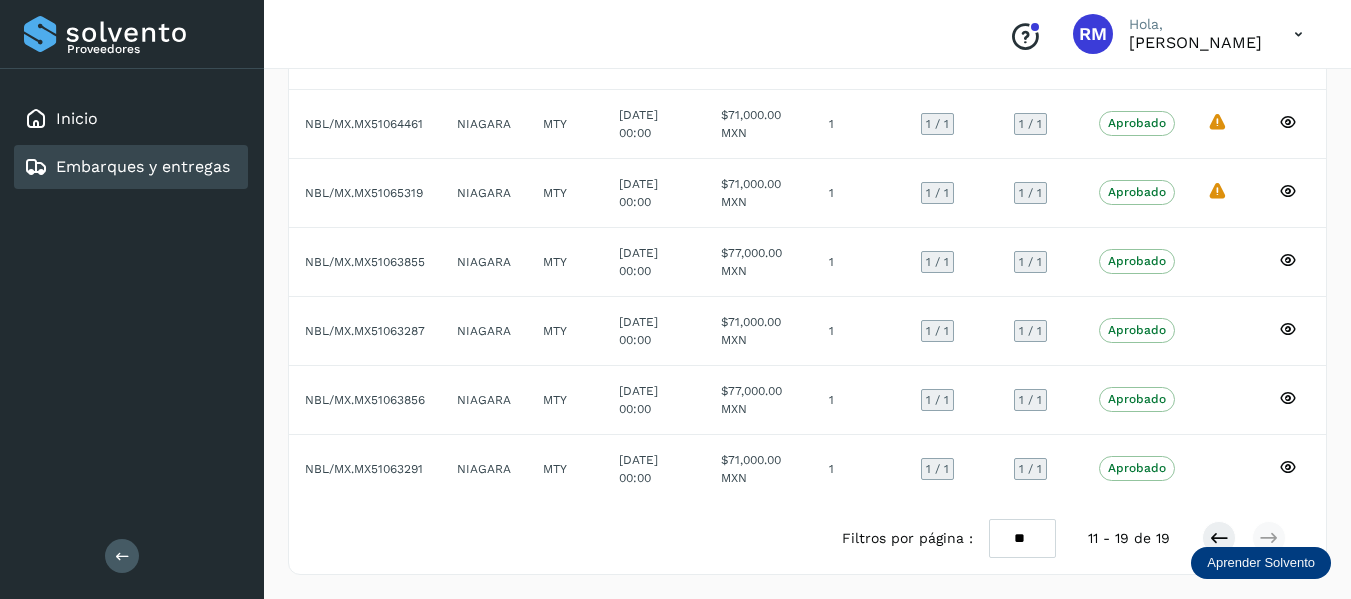 click on "Aprender Solvento" at bounding box center (1261, 563) 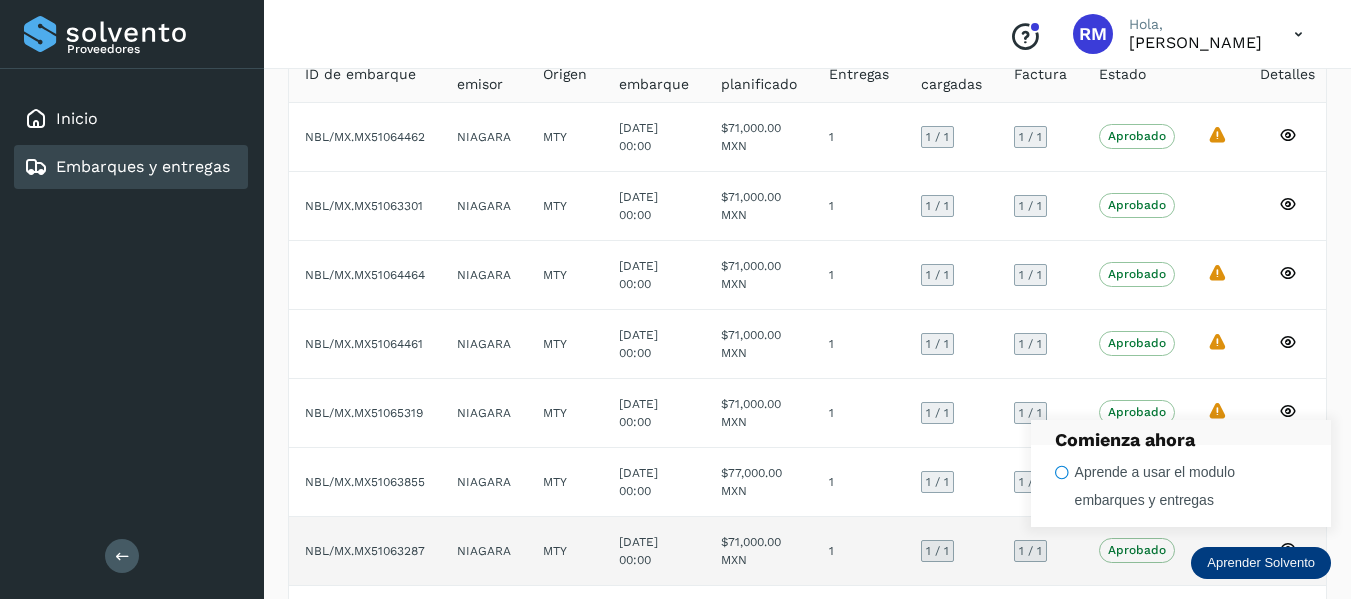 scroll, scrollTop: 189, scrollLeft: 0, axis: vertical 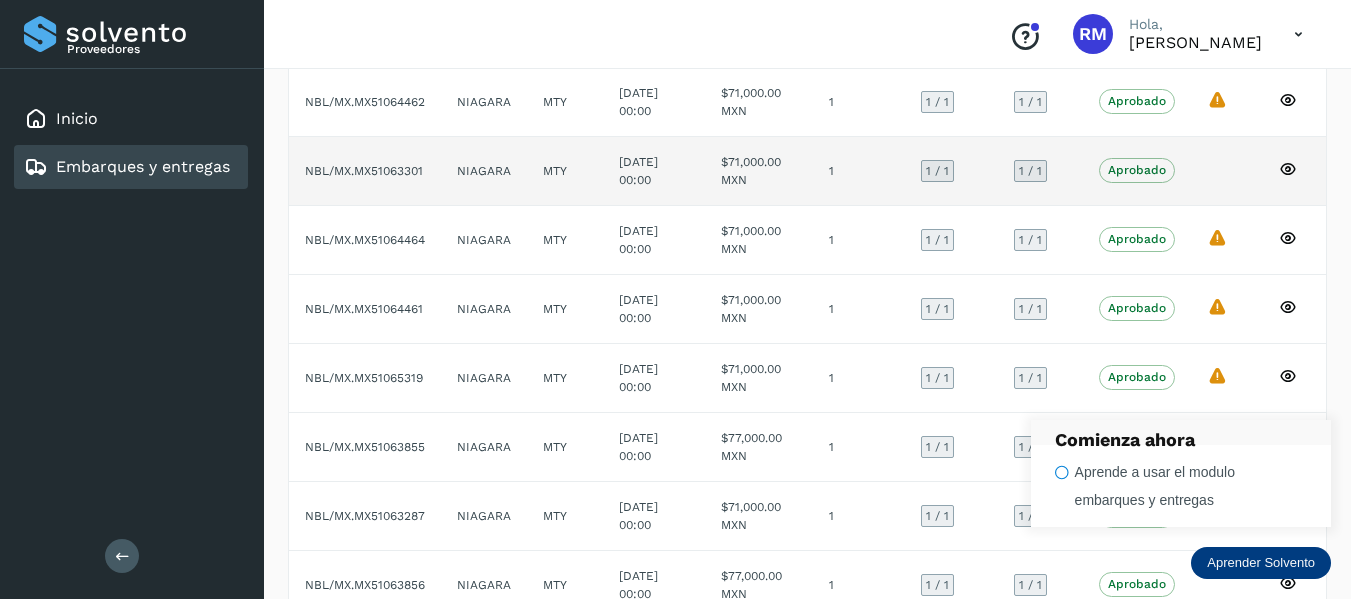 click 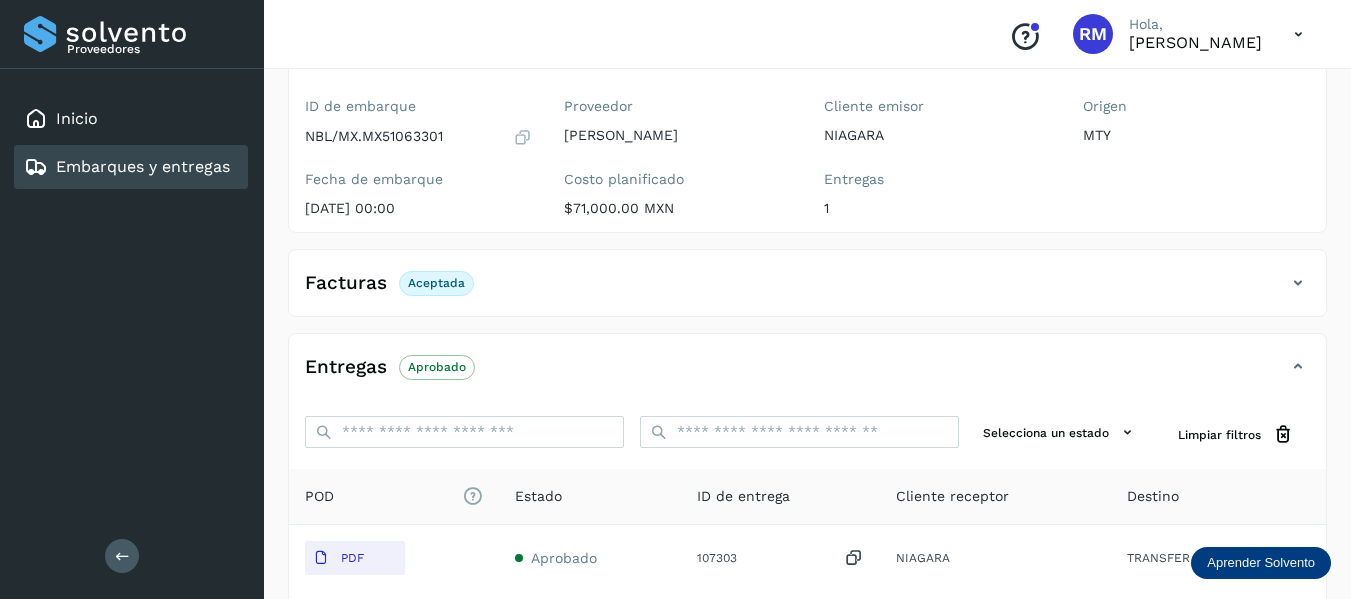 scroll, scrollTop: 148, scrollLeft: 0, axis: vertical 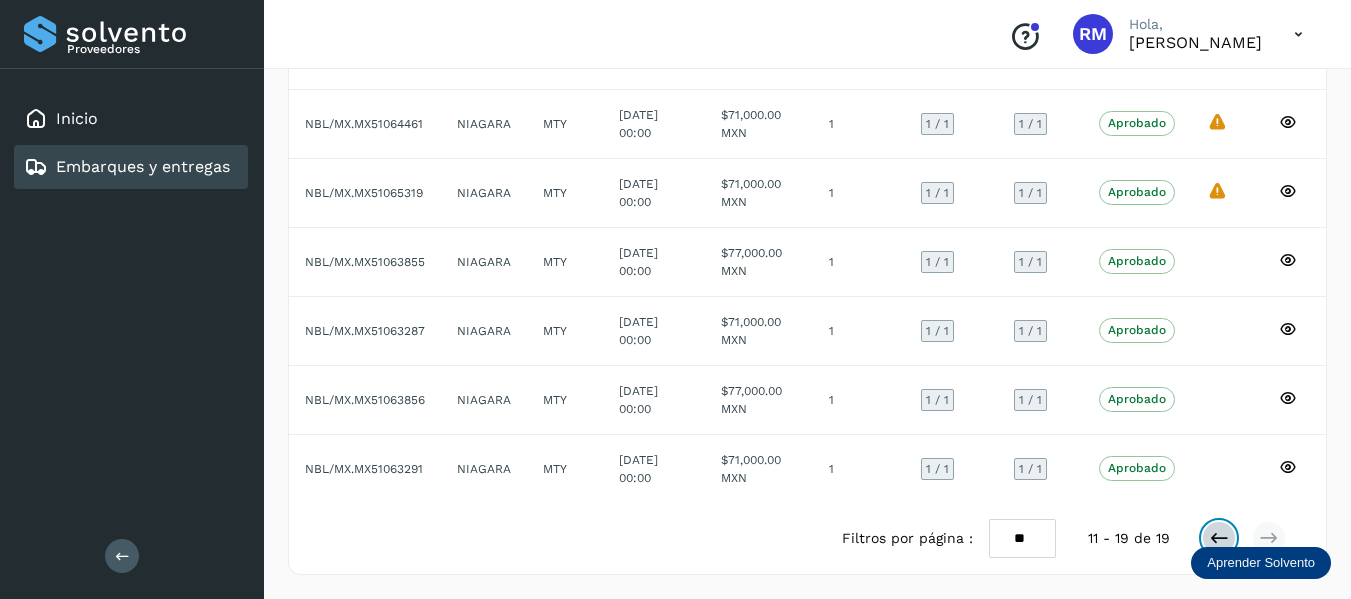 click at bounding box center (1219, 538) 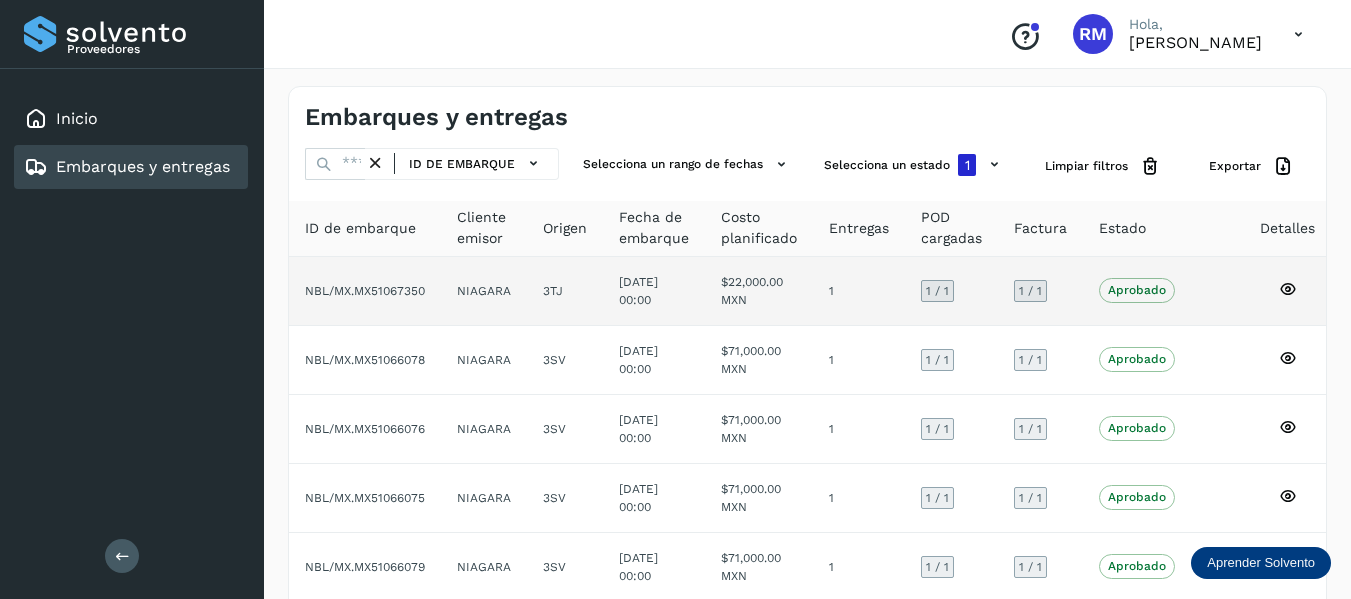 scroll, scrollTop: 100, scrollLeft: 0, axis: vertical 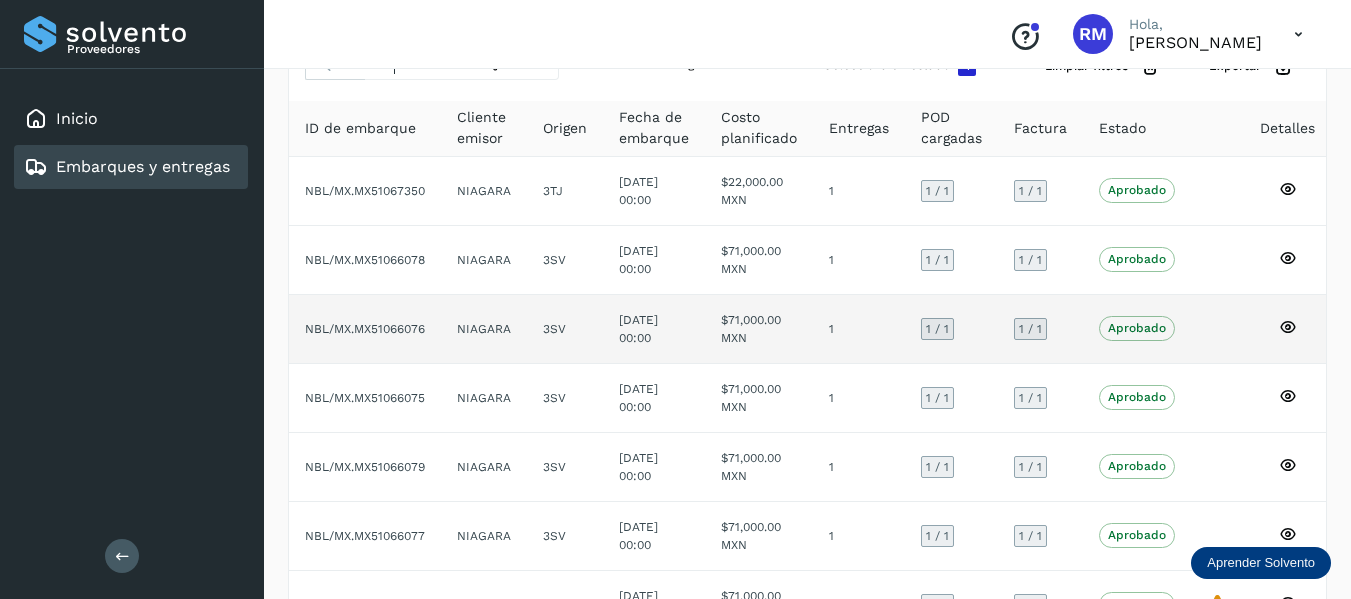 click 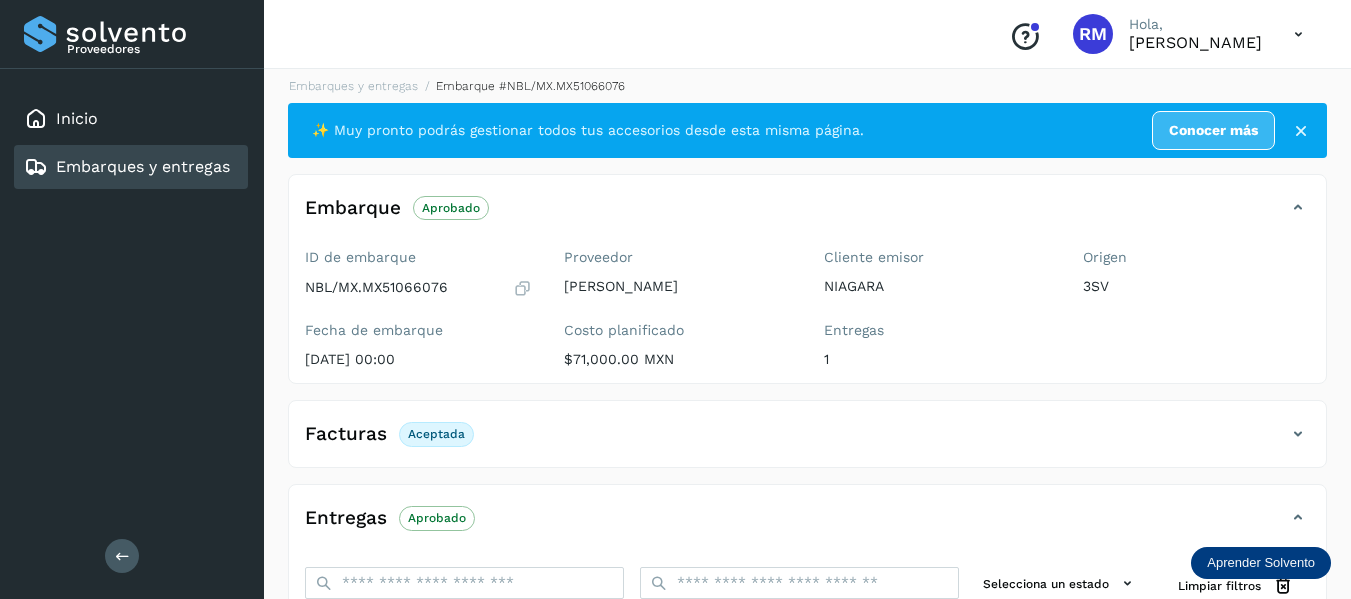 scroll, scrollTop: 0, scrollLeft: 0, axis: both 